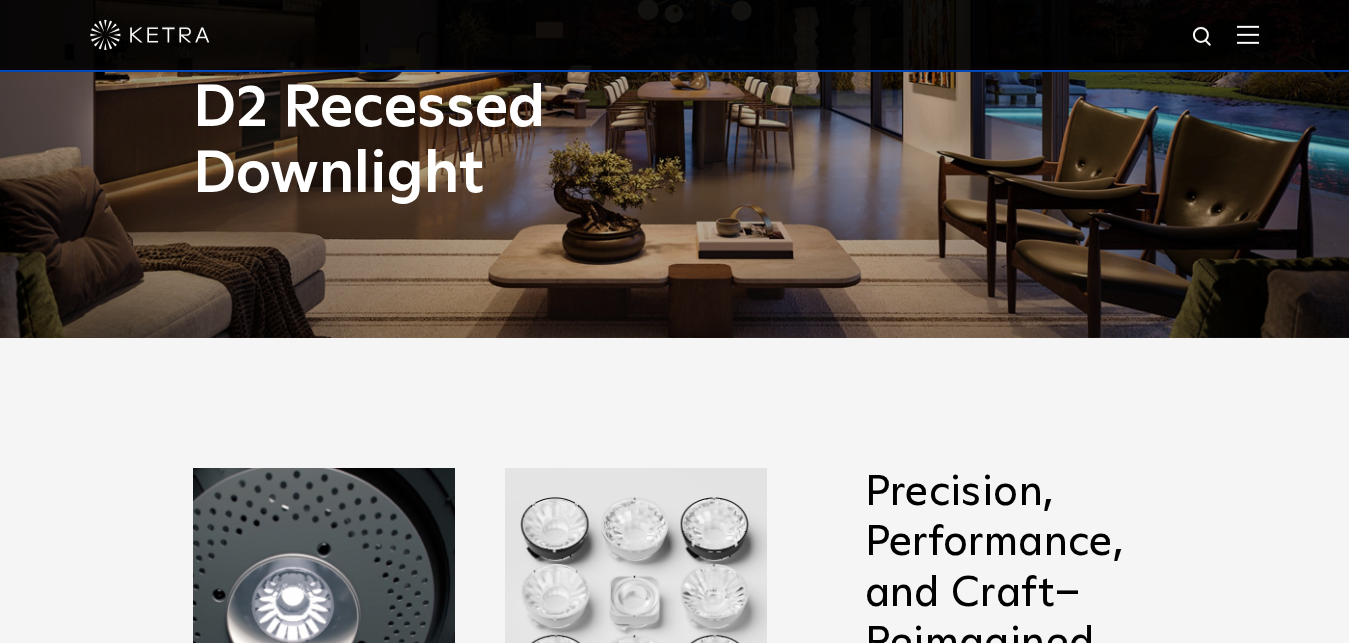 scroll, scrollTop: 306, scrollLeft: 0, axis: vertical 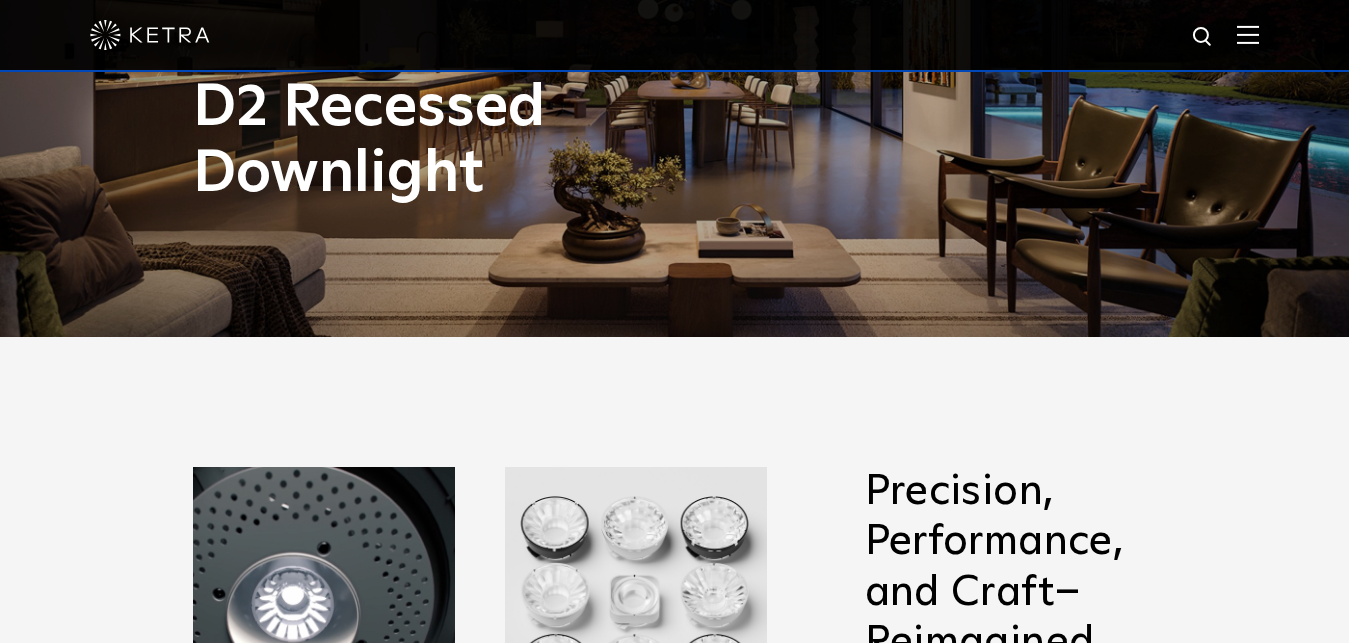 click at bounding box center [1248, 34] 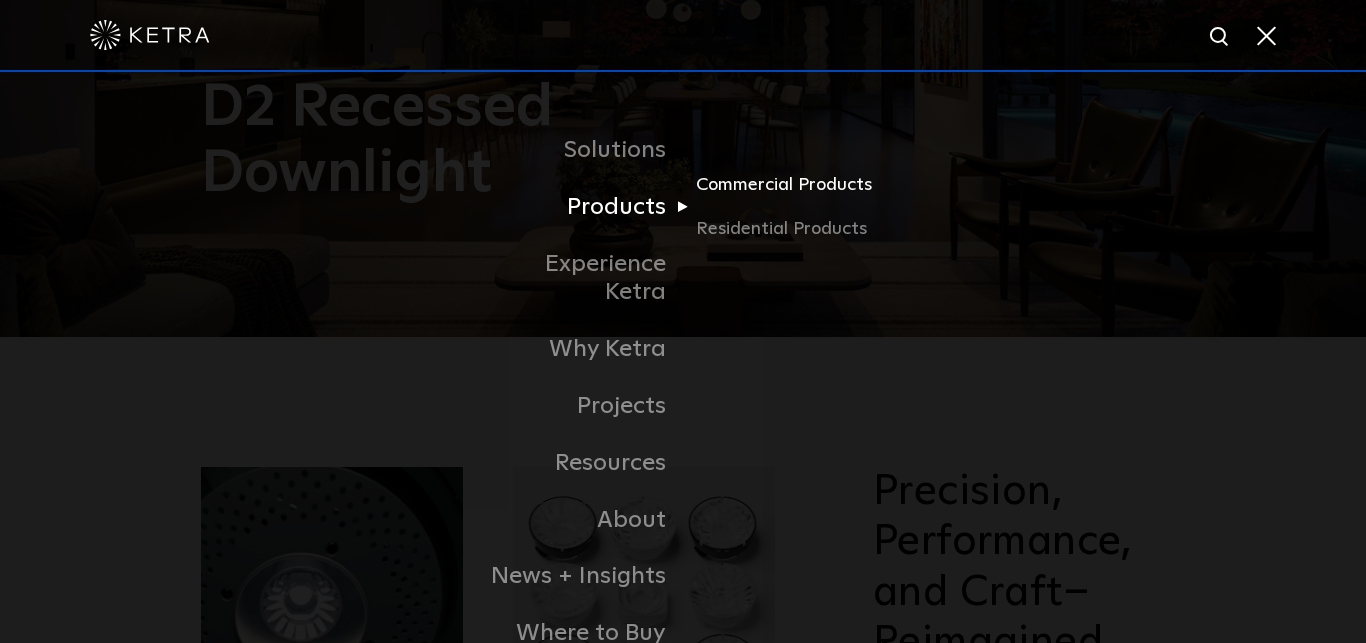 click on "Commercial Products" at bounding box center (792, 193) 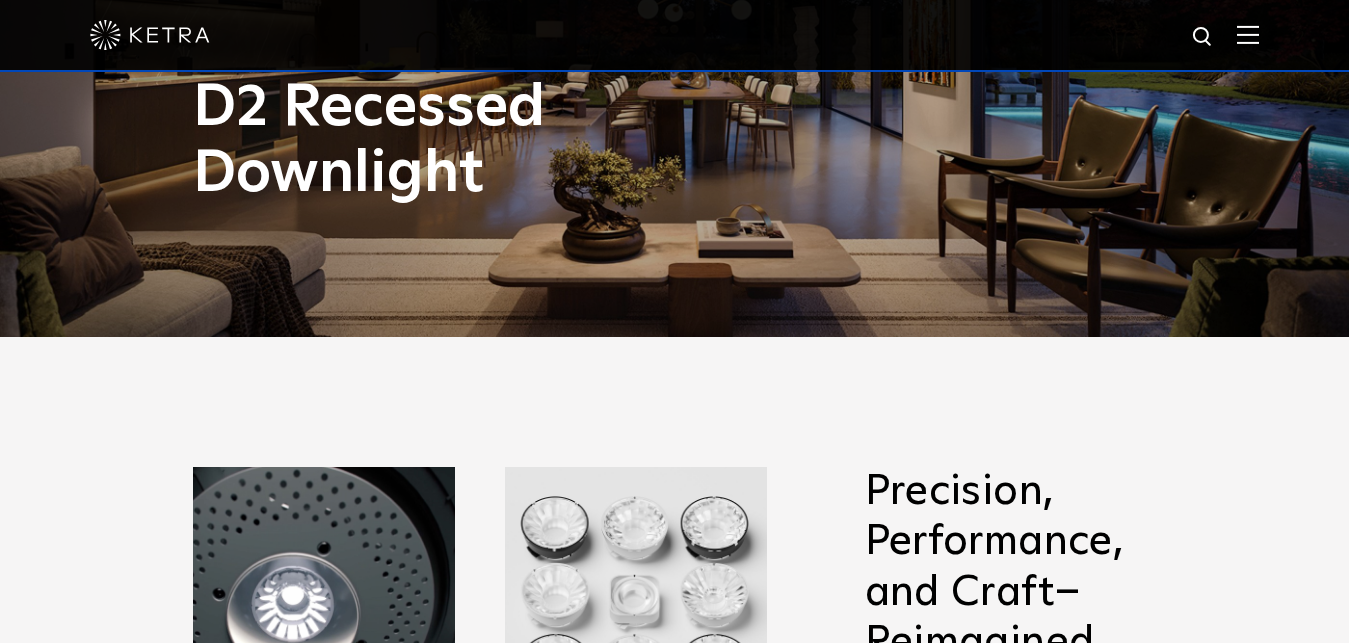 scroll, scrollTop: 612, scrollLeft: 0, axis: vertical 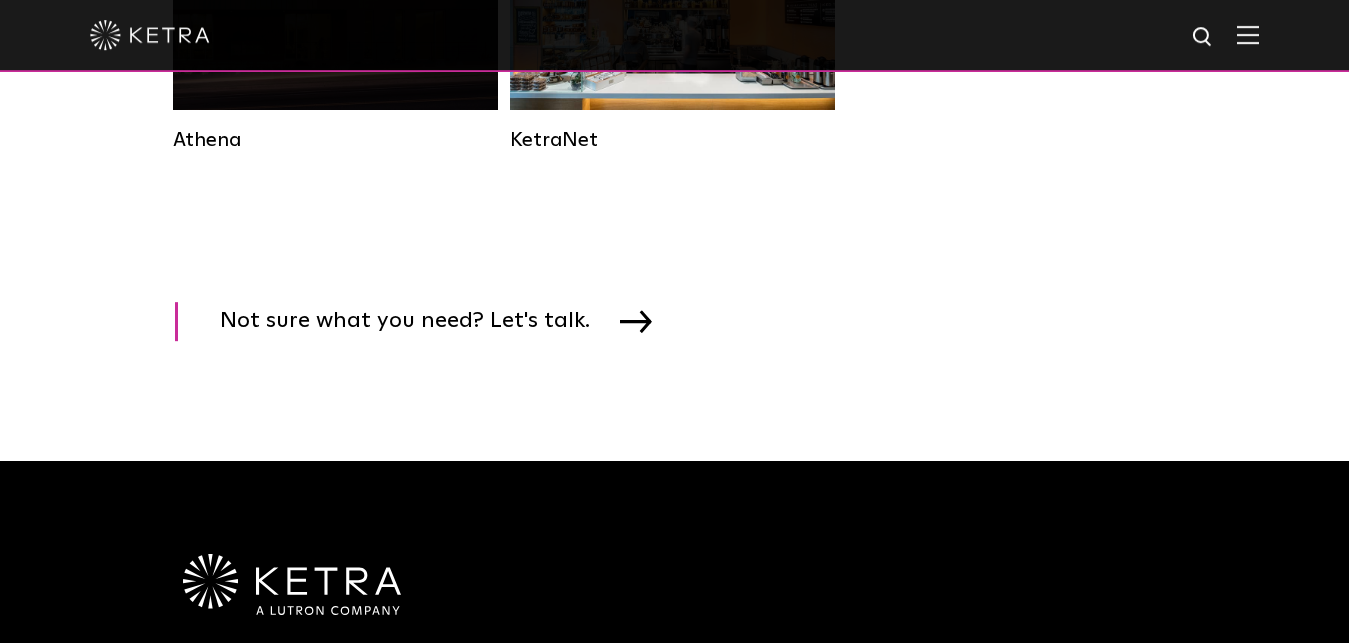 click on "Commercial Solution" at bounding box center (335, -15) 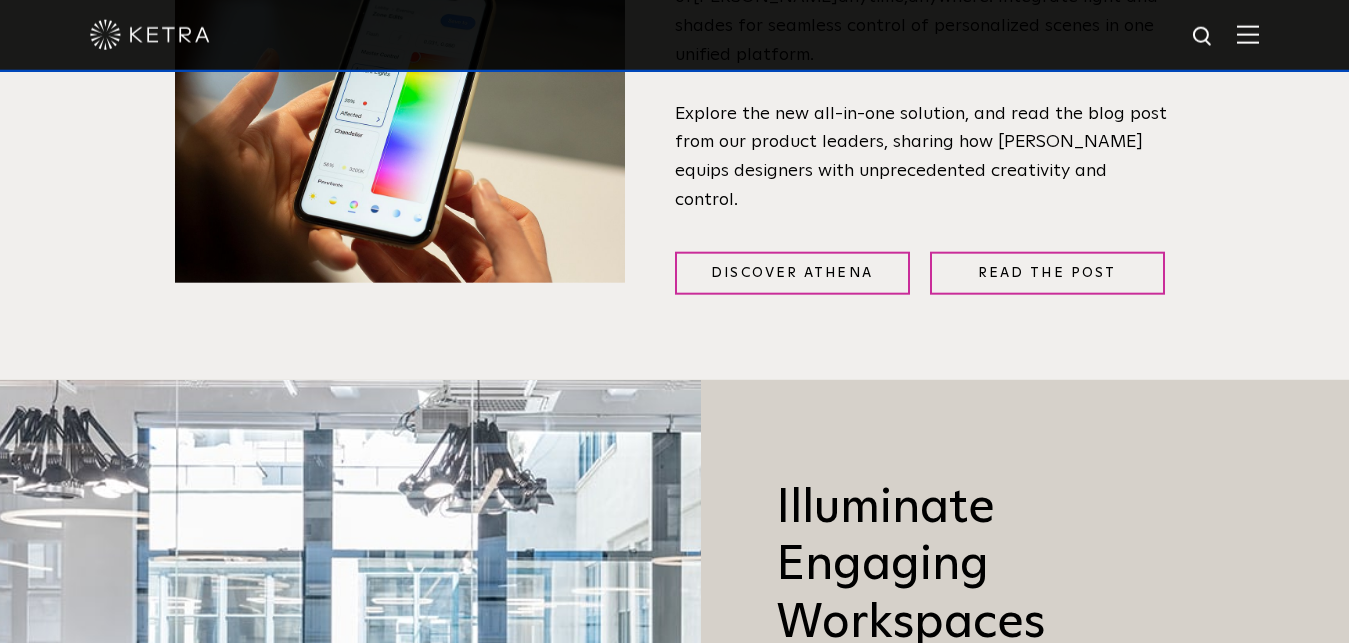 scroll, scrollTop: 907, scrollLeft: 0, axis: vertical 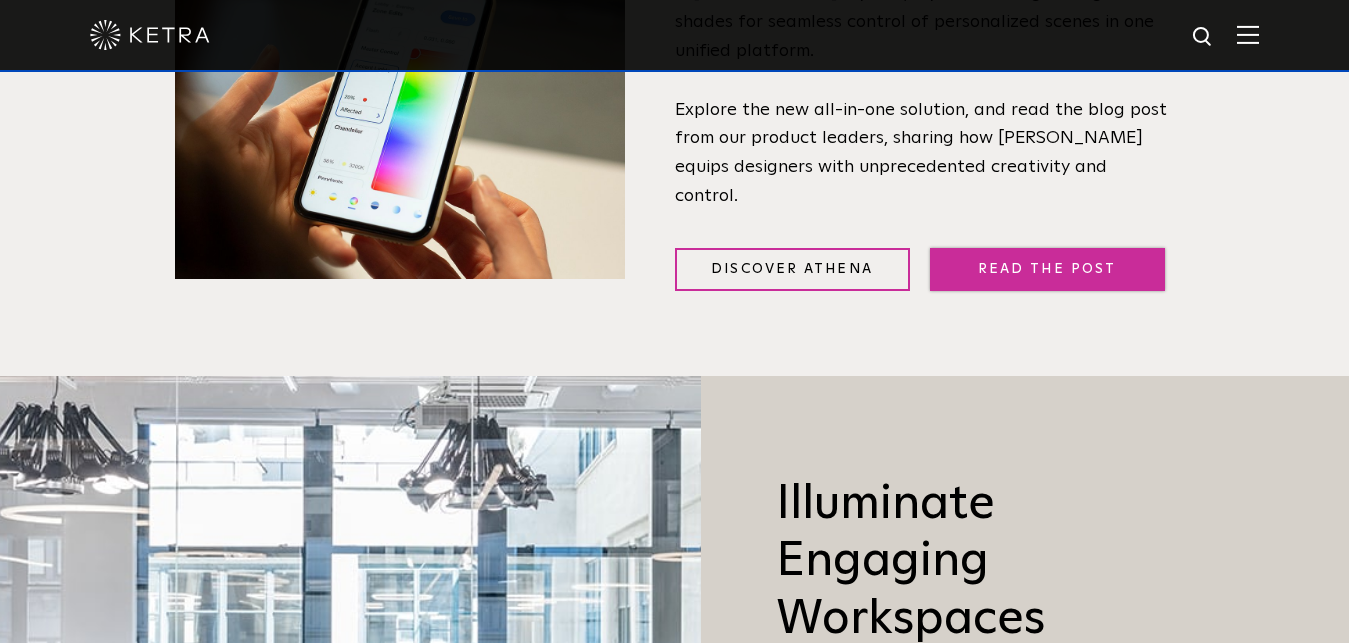 click on "Read the Post" at bounding box center [1047, 269] 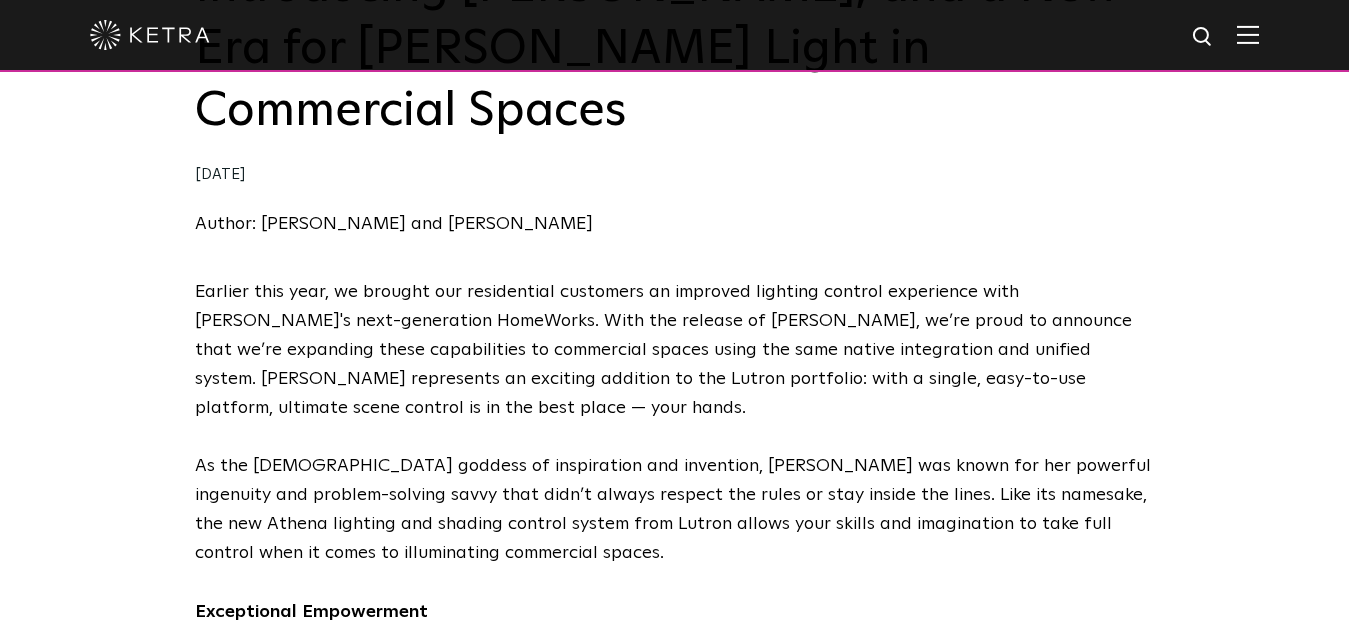 scroll, scrollTop: 306, scrollLeft: 0, axis: vertical 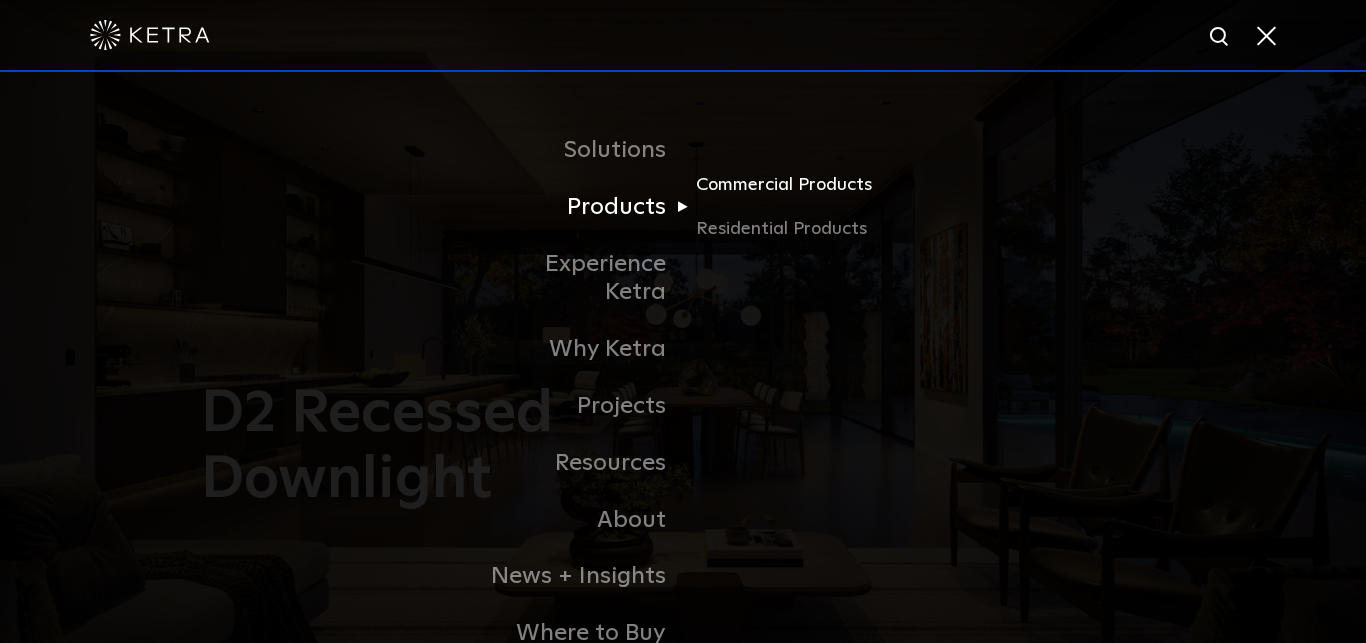 click on "Commercial Products" at bounding box center (792, 193) 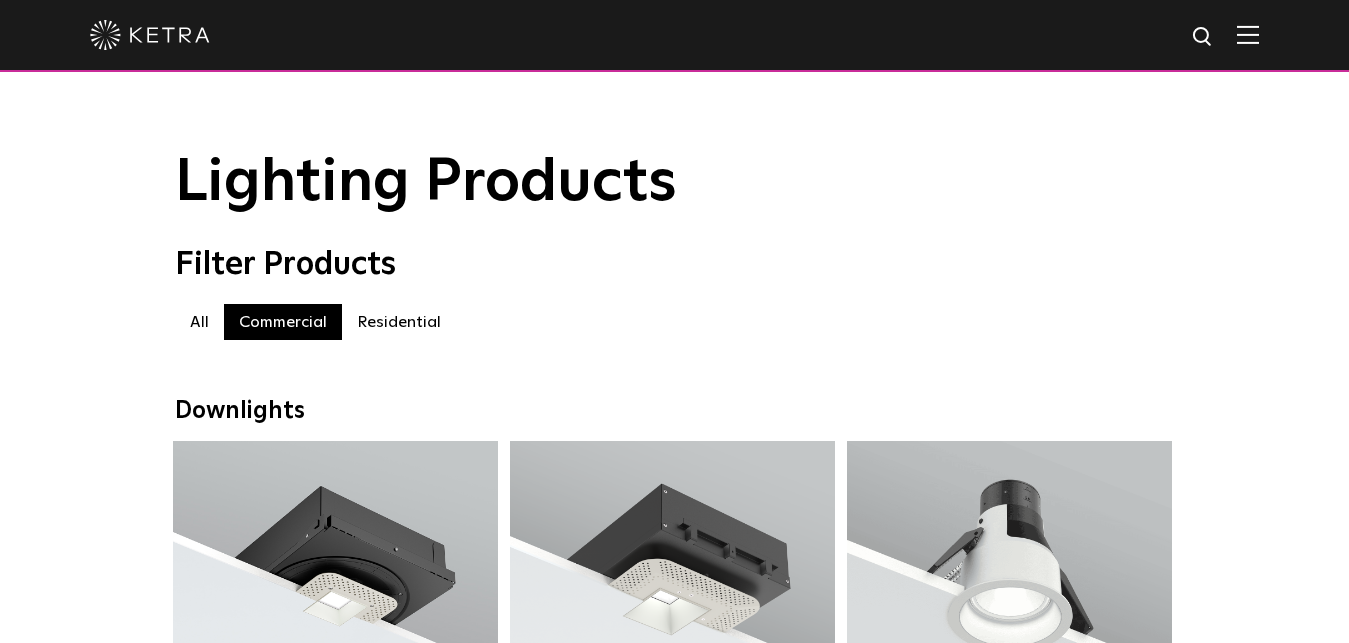 scroll, scrollTop: 0, scrollLeft: 0, axis: both 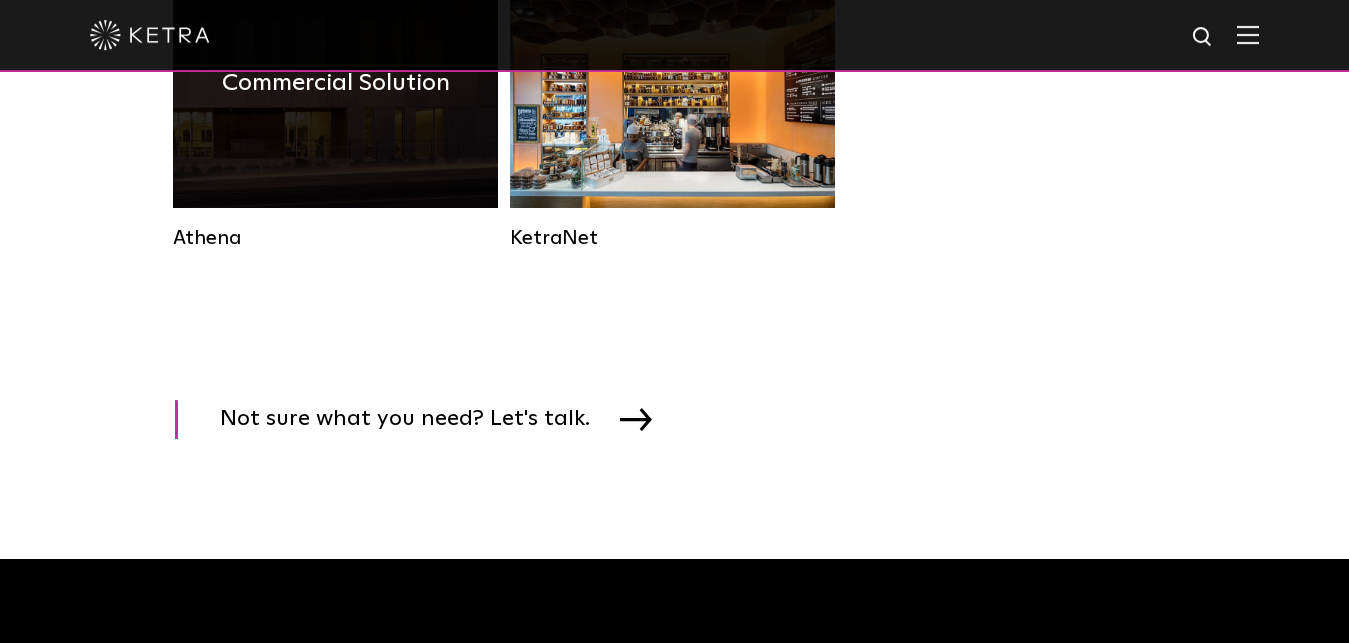 click on "Commercial Solution" at bounding box center [336, 83] 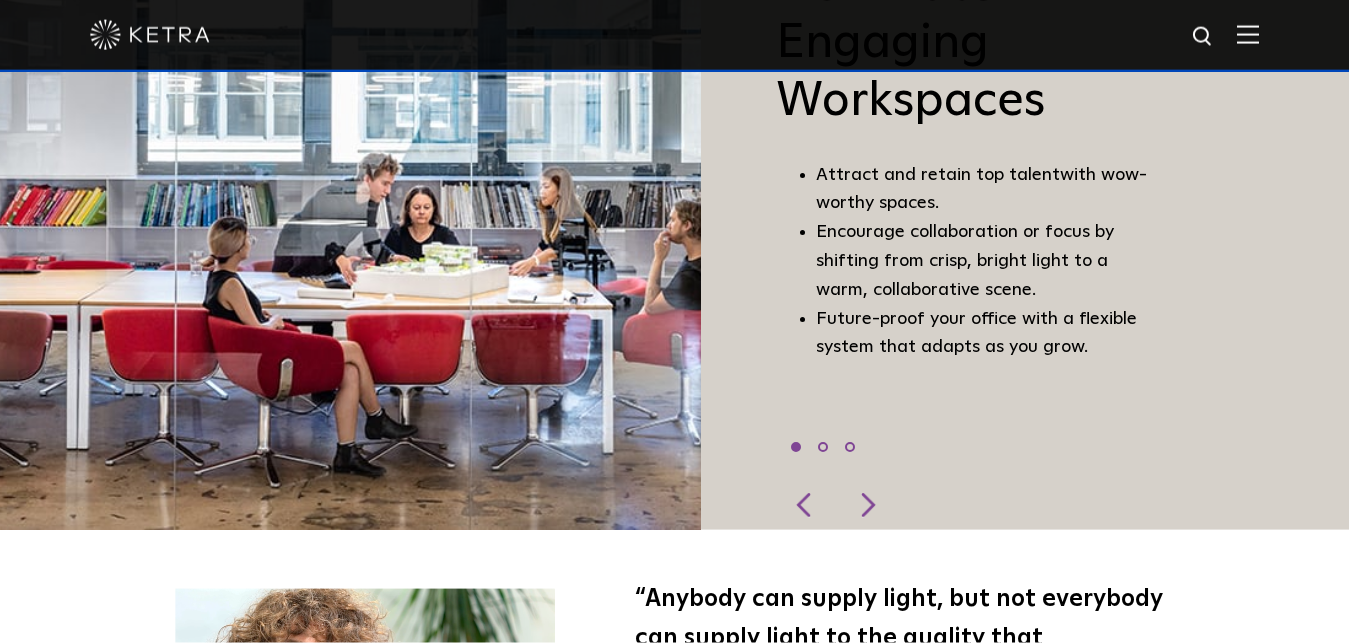 scroll, scrollTop: 1320, scrollLeft: 0, axis: vertical 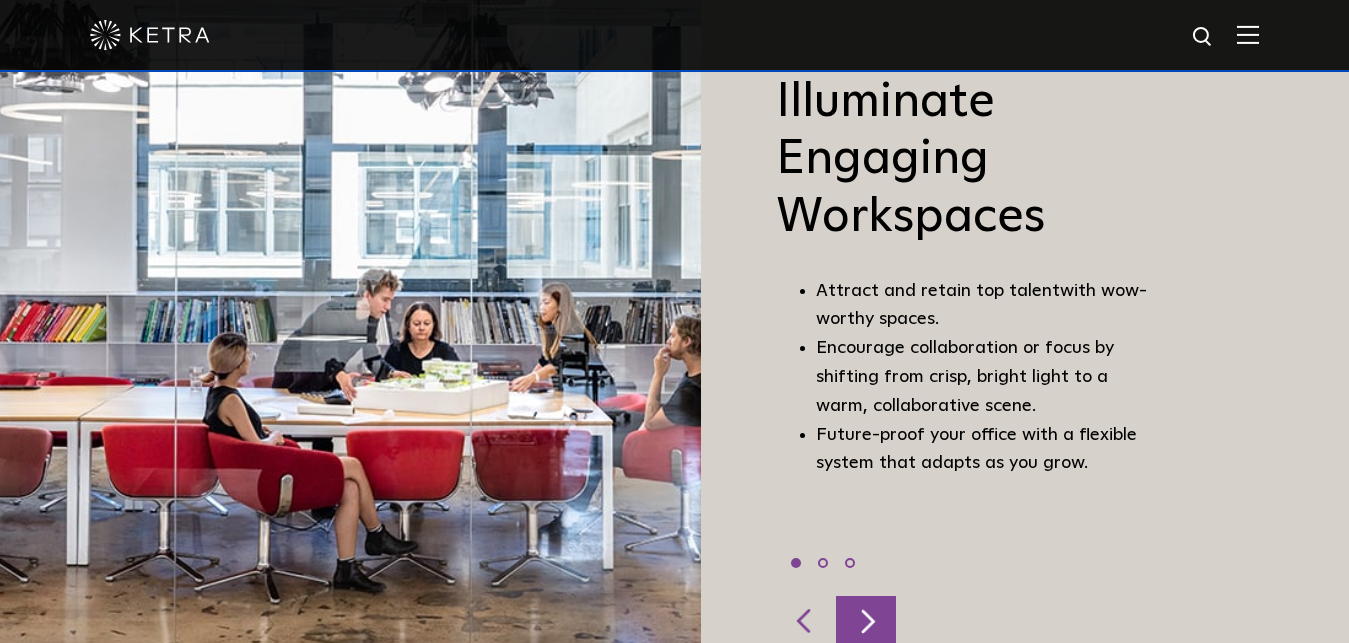 click at bounding box center (866, 621) 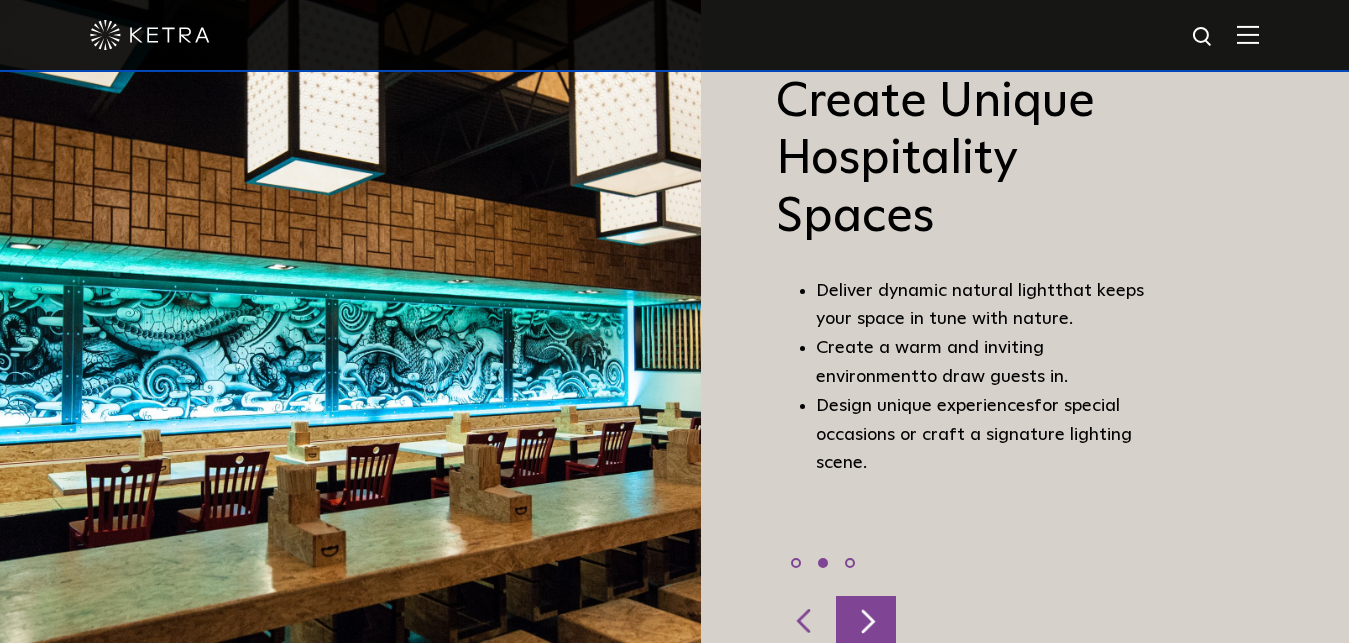 click at bounding box center [866, 621] 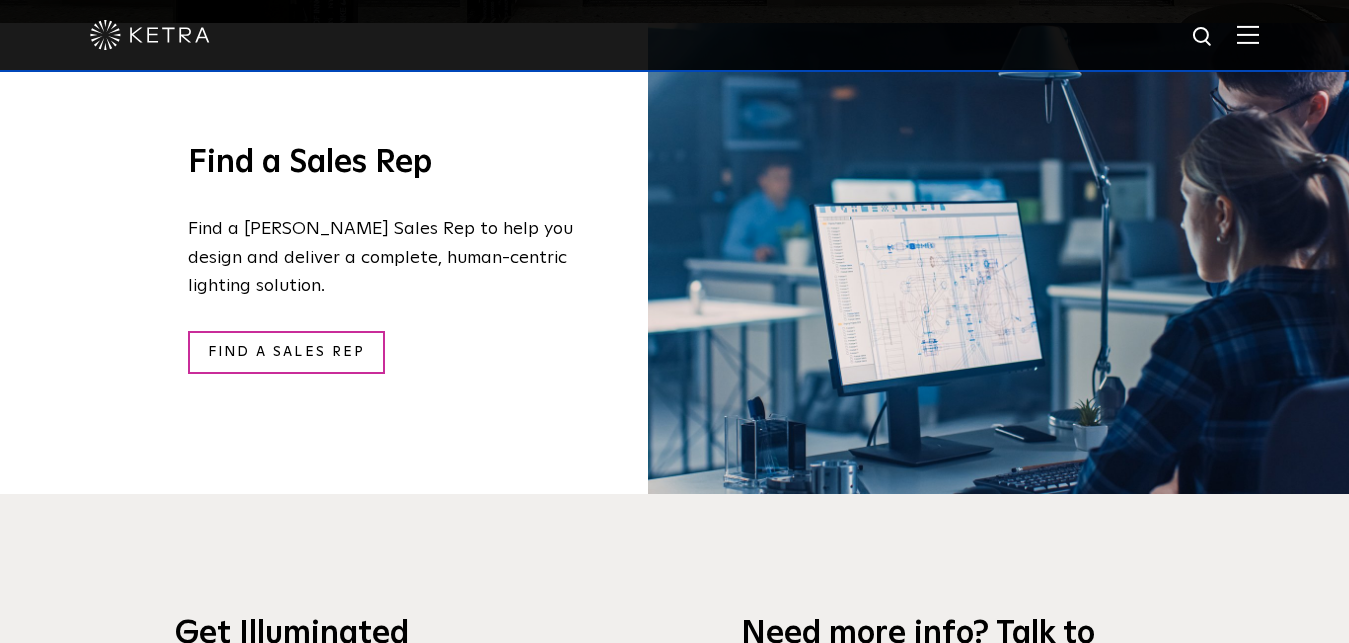scroll, scrollTop: 3258, scrollLeft: 0, axis: vertical 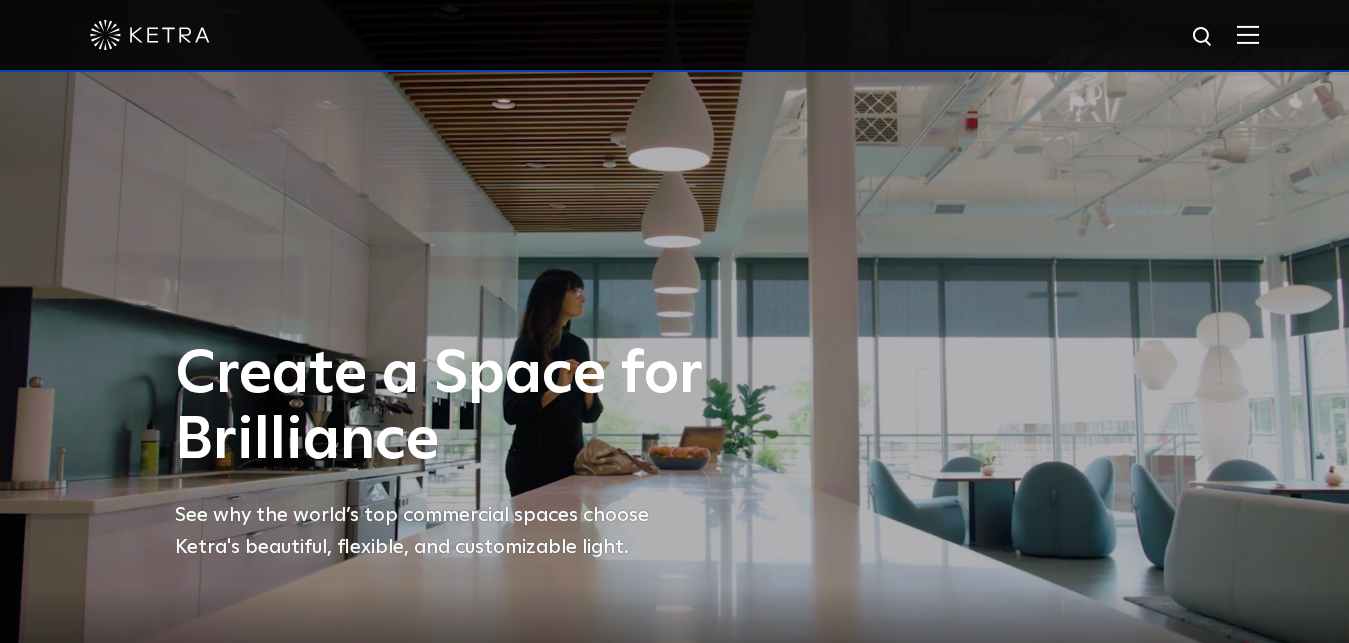 click at bounding box center [1248, 34] 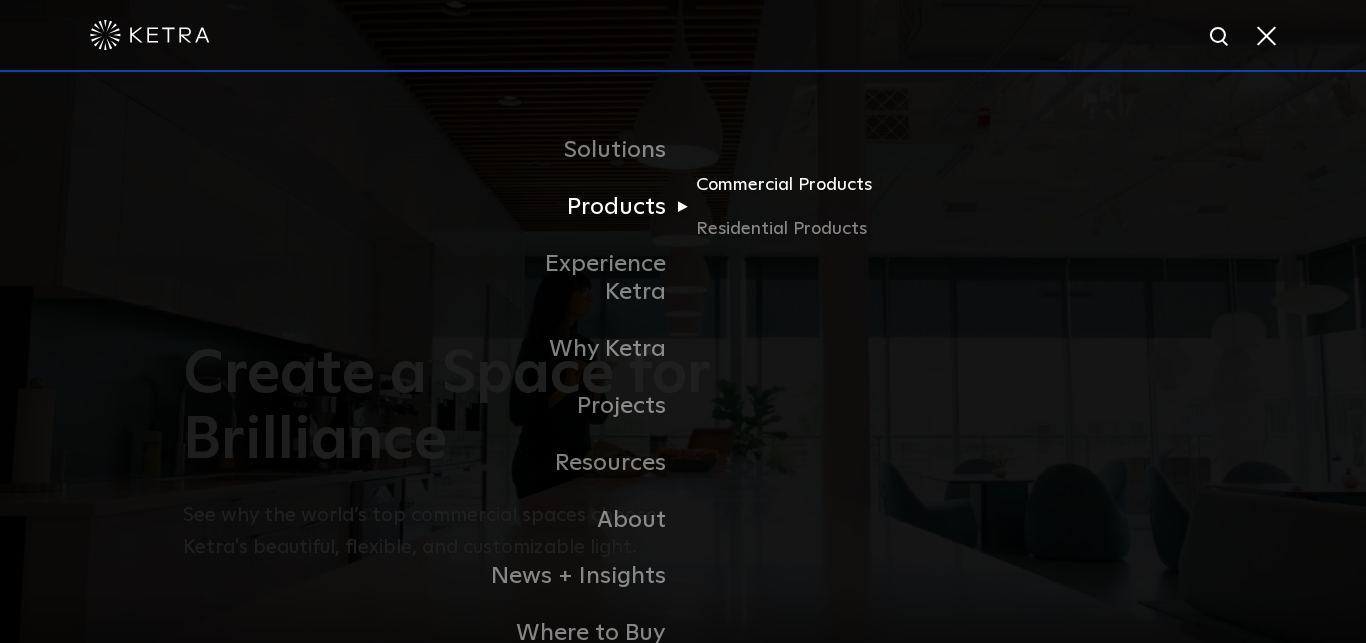 click on "Commercial Products" at bounding box center [792, 193] 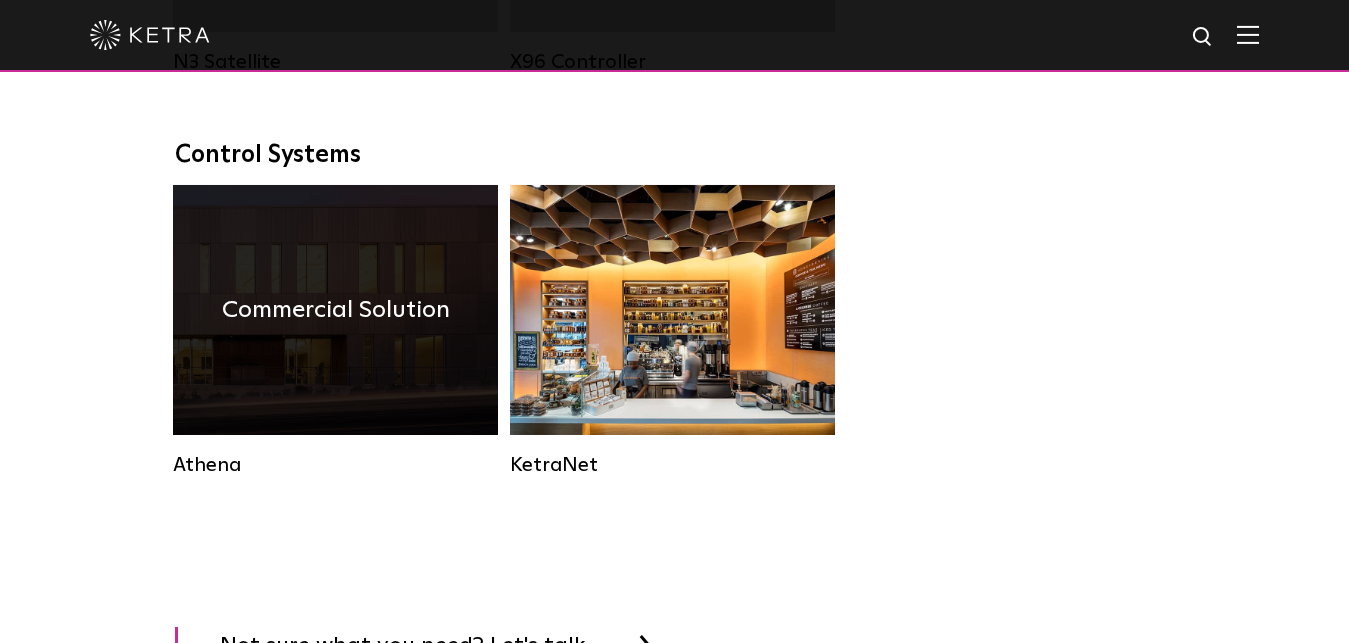 scroll, scrollTop: 2958, scrollLeft: 0, axis: vertical 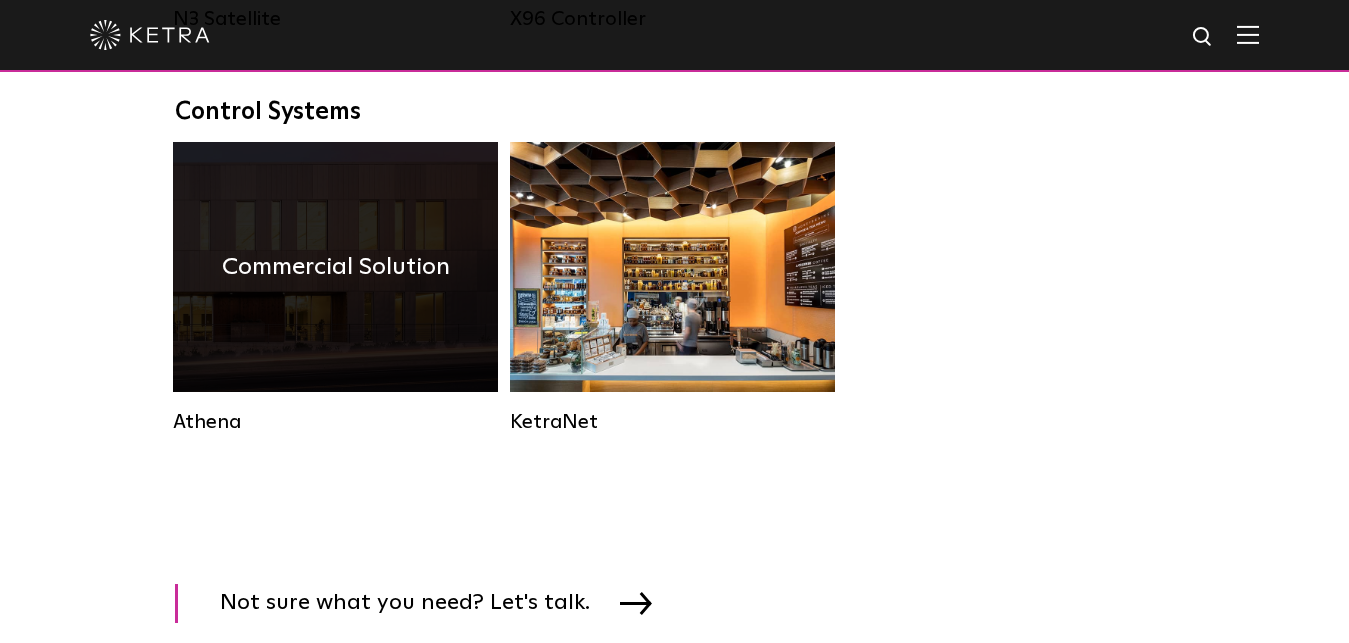 click on "Commercial Solution" at bounding box center [336, 267] 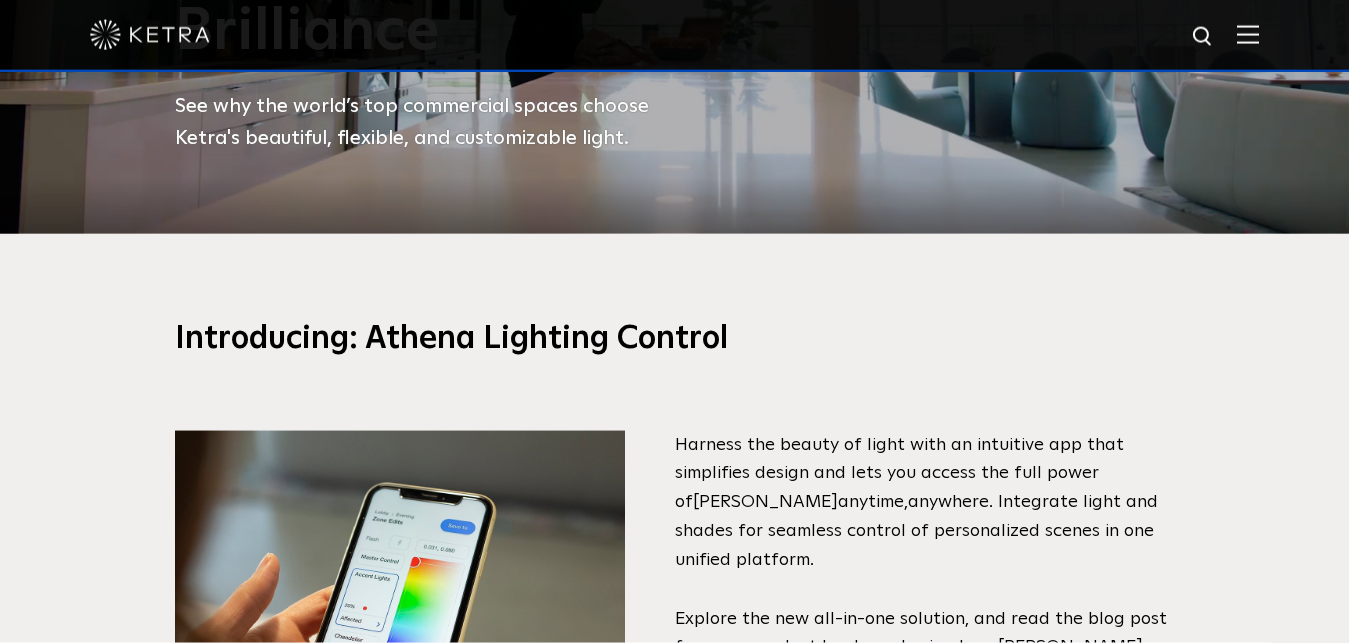 scroll, scrollTop: 612, scrollLeft: 0, axis: vertical 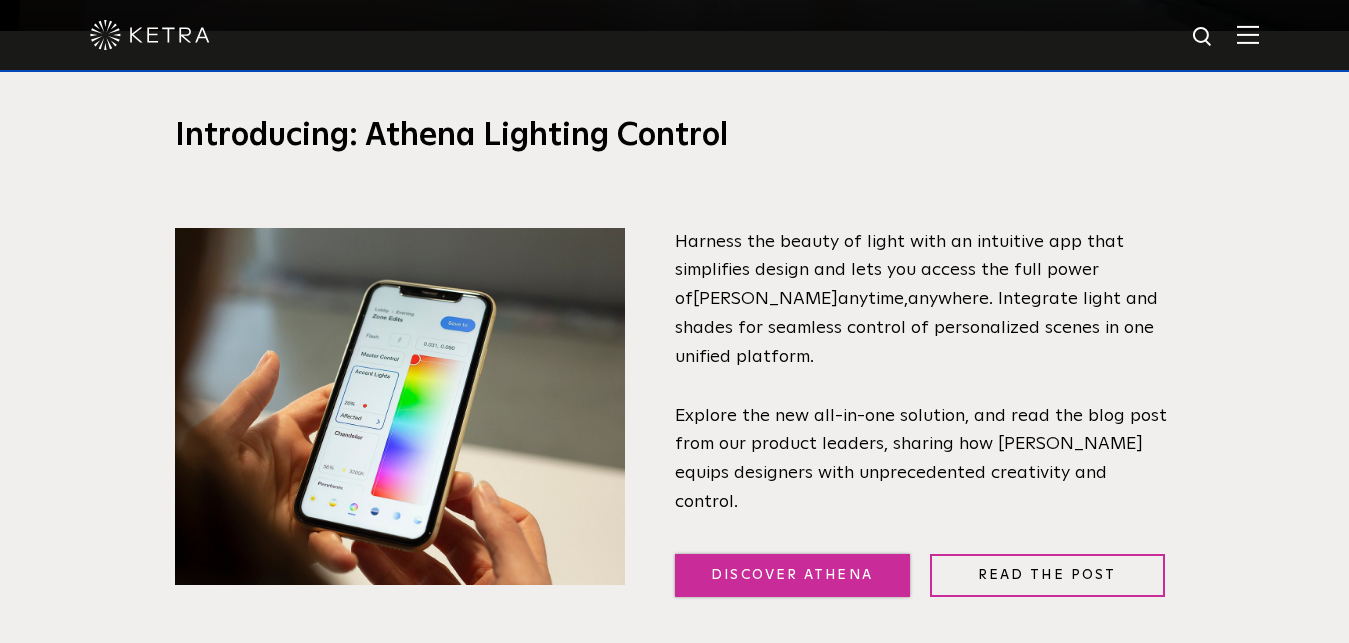 click on "Discover Athena" at bounding box center (792, 575) 